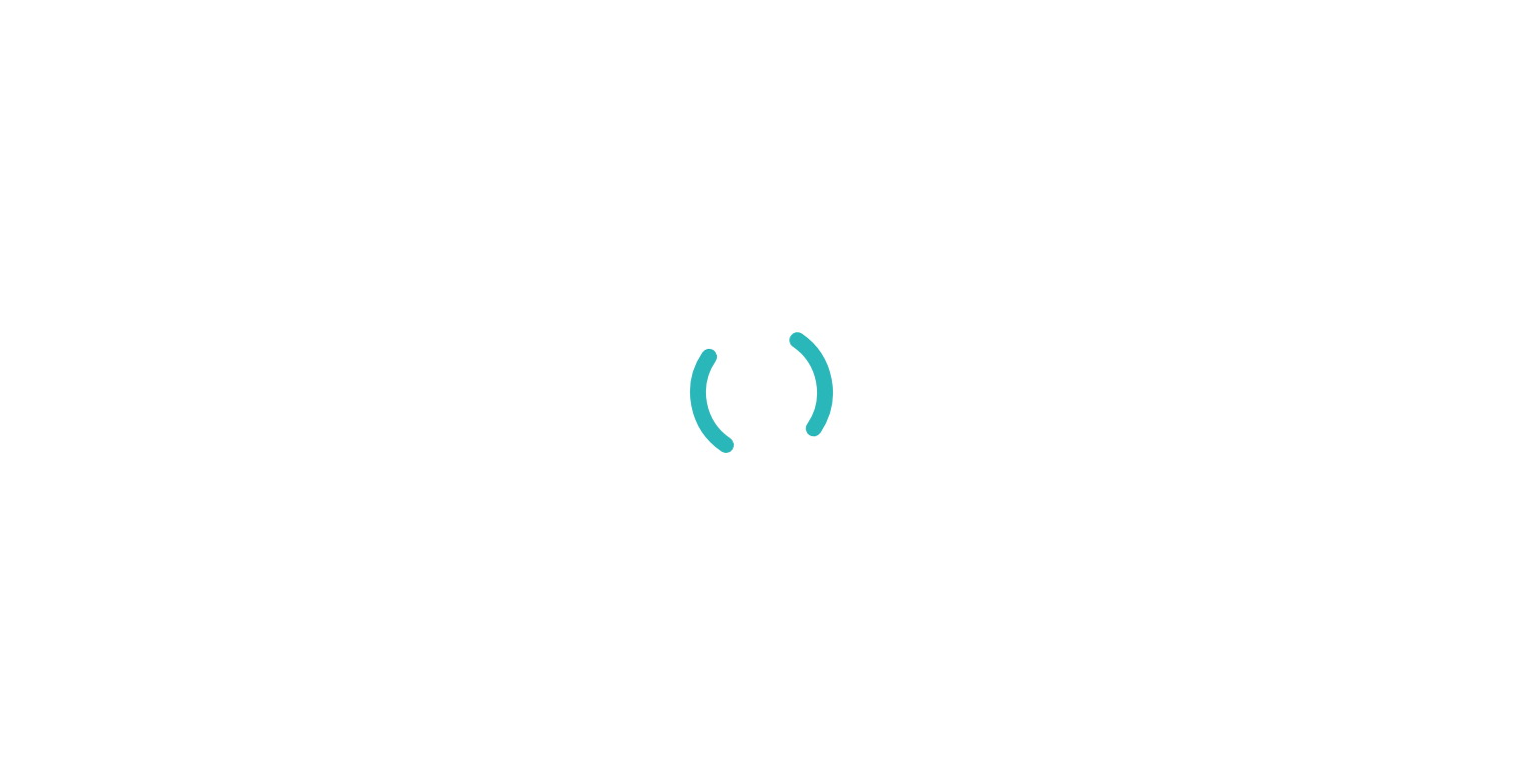 scroll, scrollTop: 0, scrollLeft: 0, axis: both 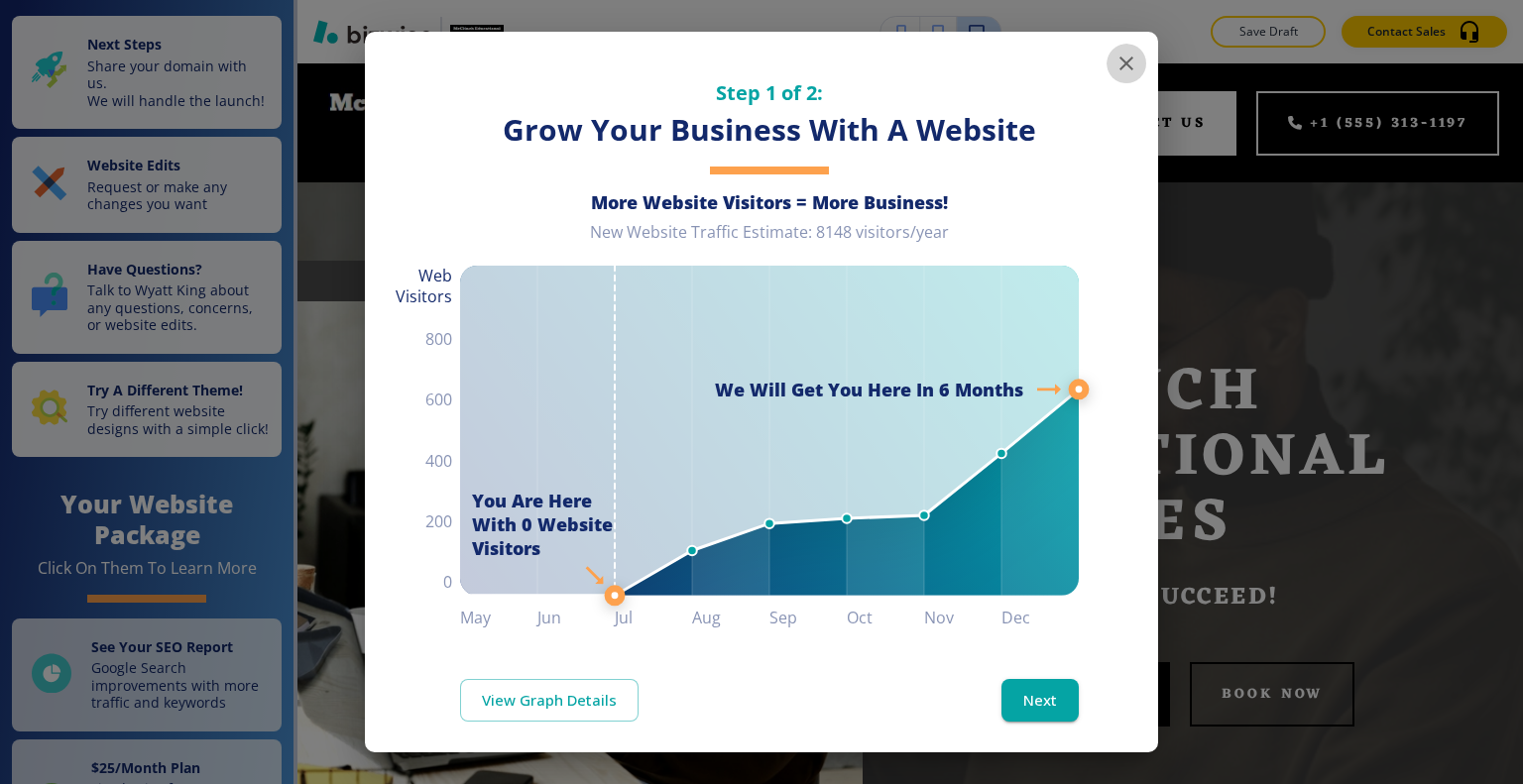 click at bounding box center [1126, 63] 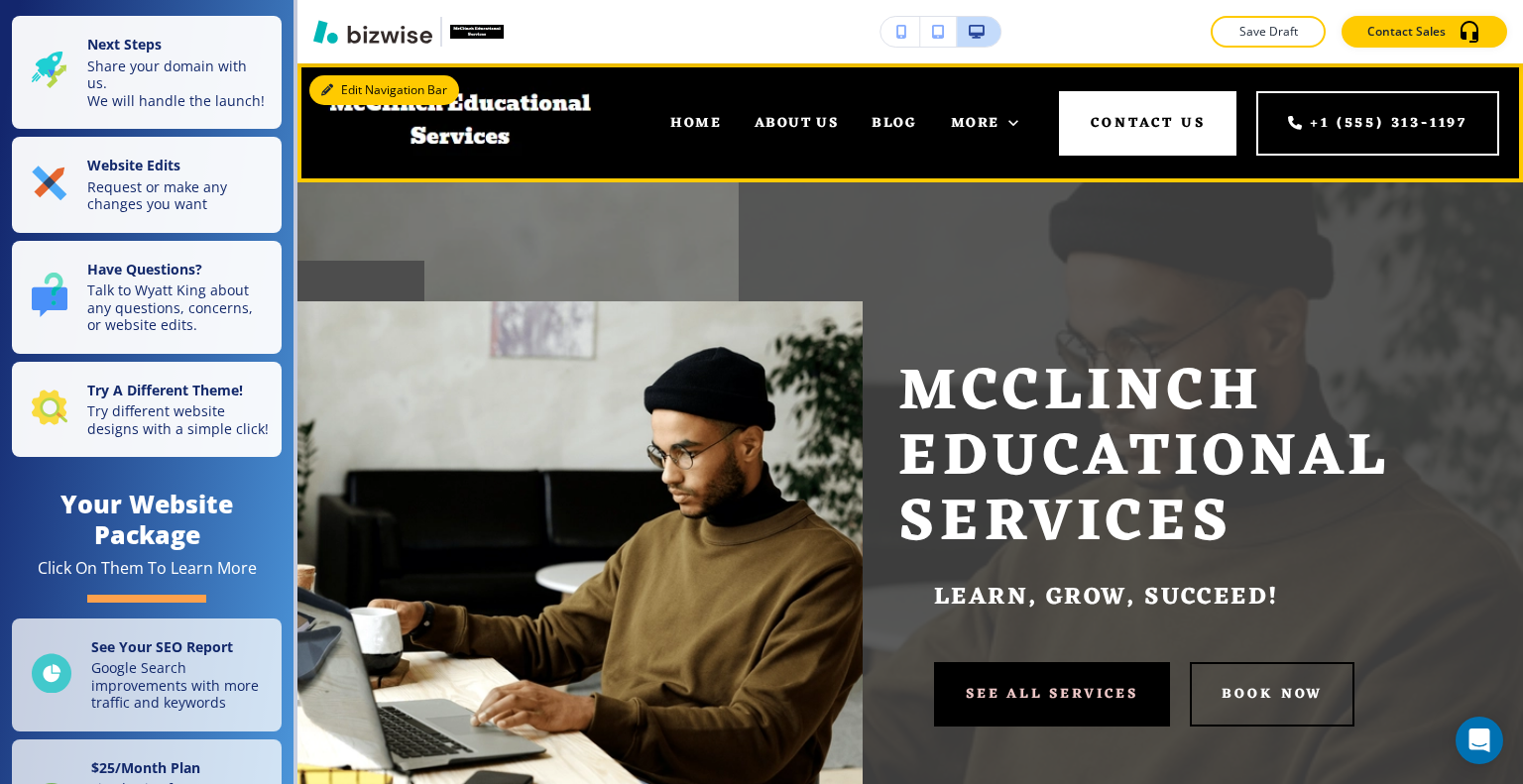 click on "Edit Navigation Bar" at bounding box center [384, 90] 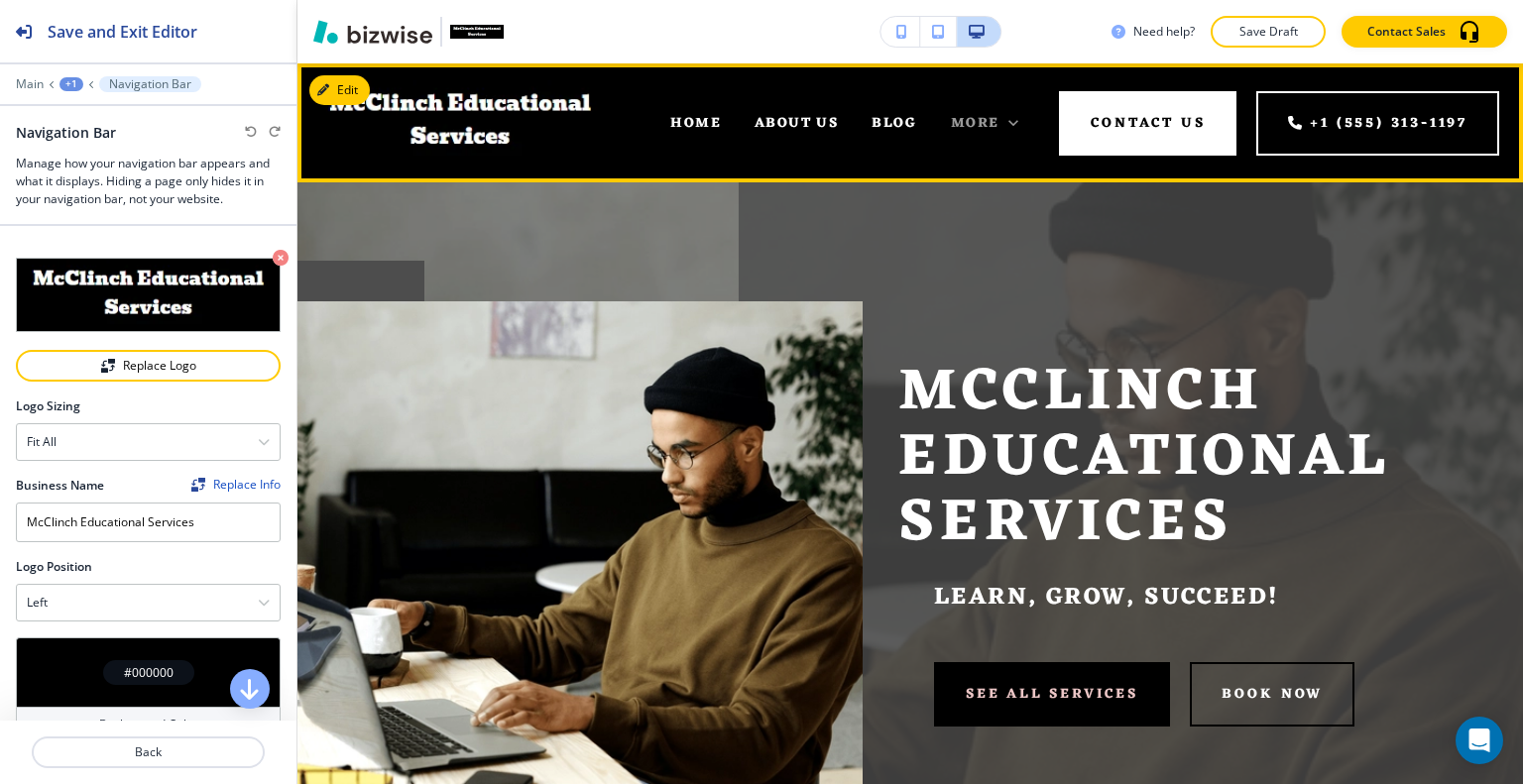 click on "More" at bounding box center (975, 123) 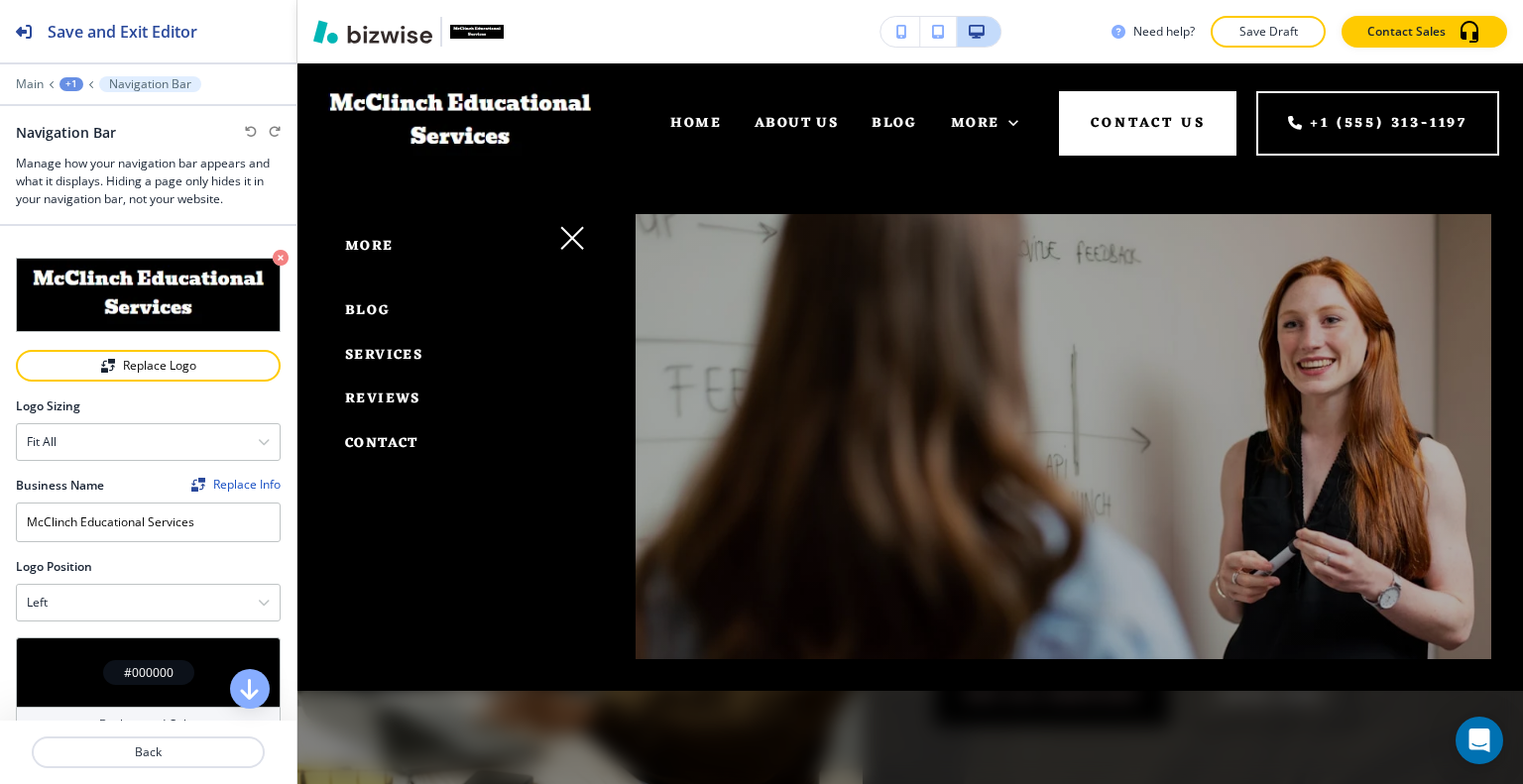 click at bounding box center [572, 238] 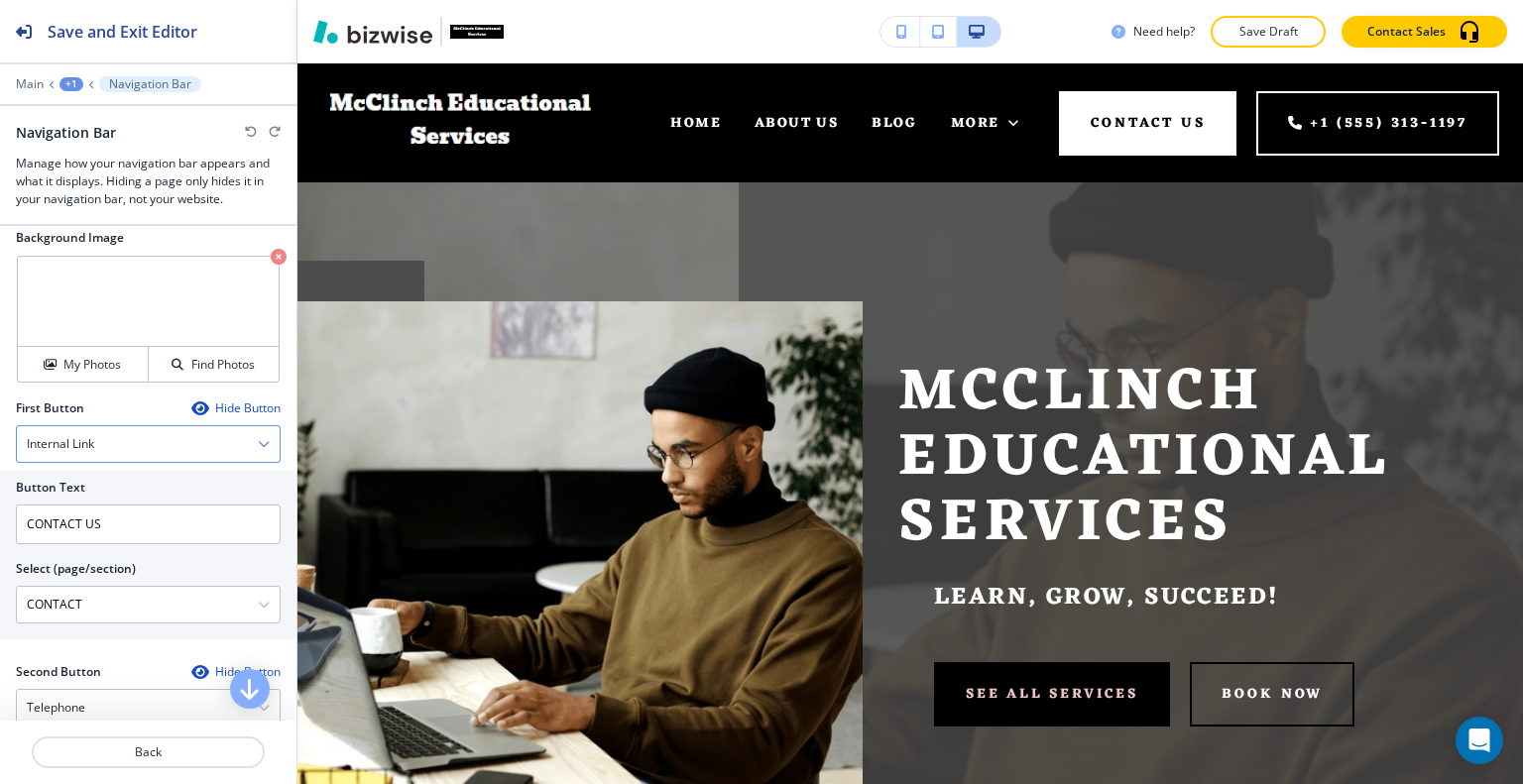 scroll, scrollTop: 991, scrollLeft: 0, axis: vertical 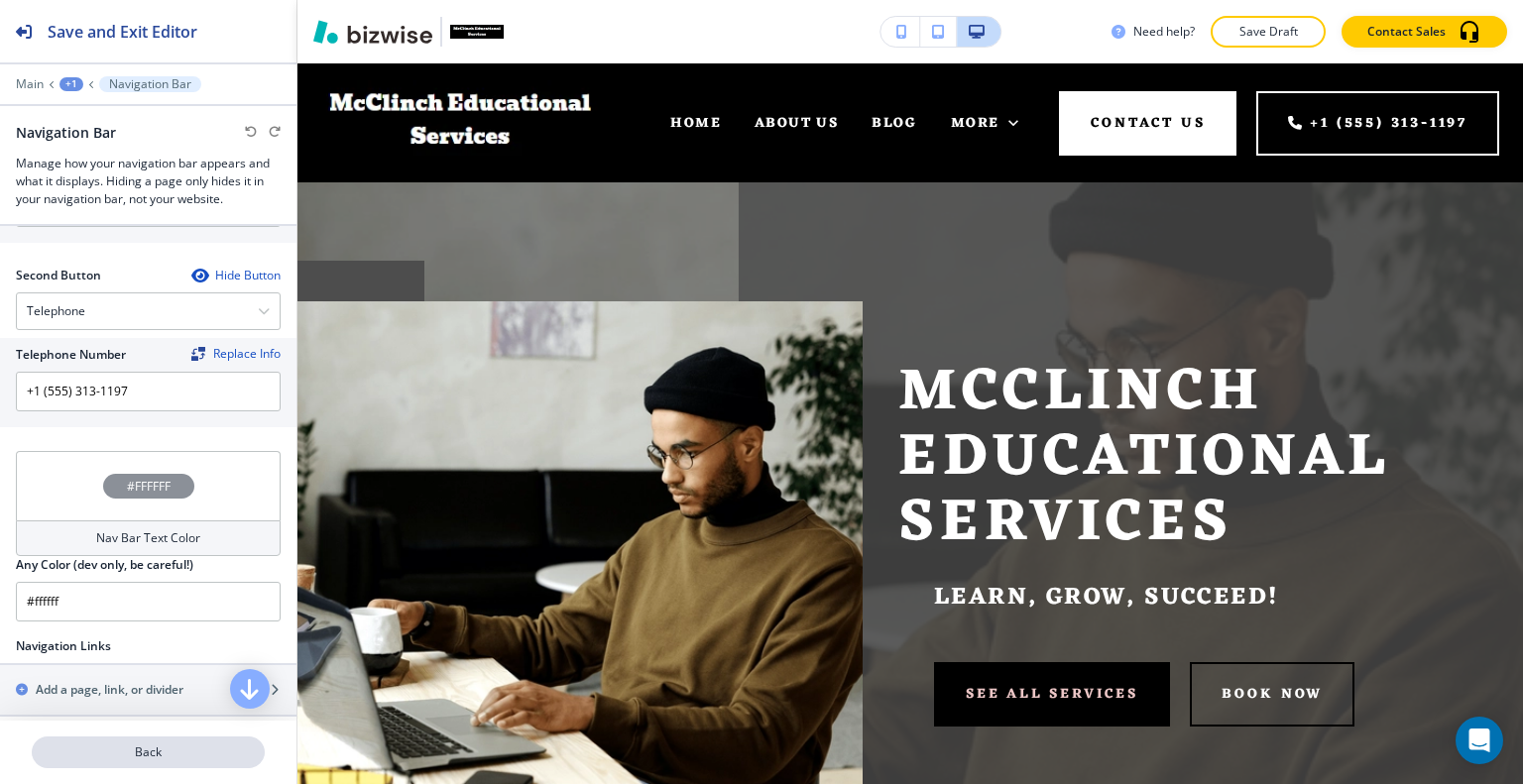 click on "Back" at bounding box center [148, 752] 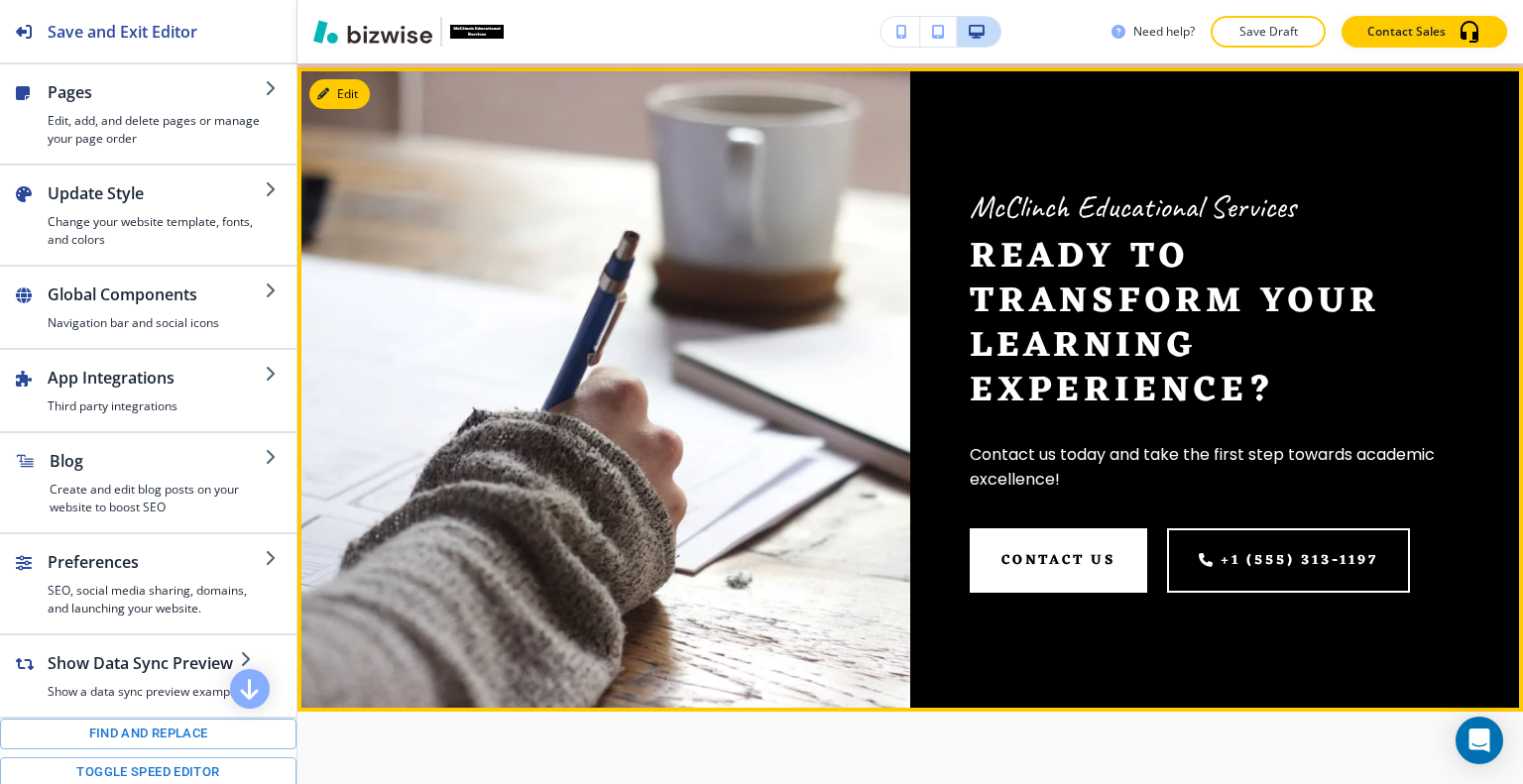 scroll, scrollTop: 4559, scrollLeft: 0, axis: vertical 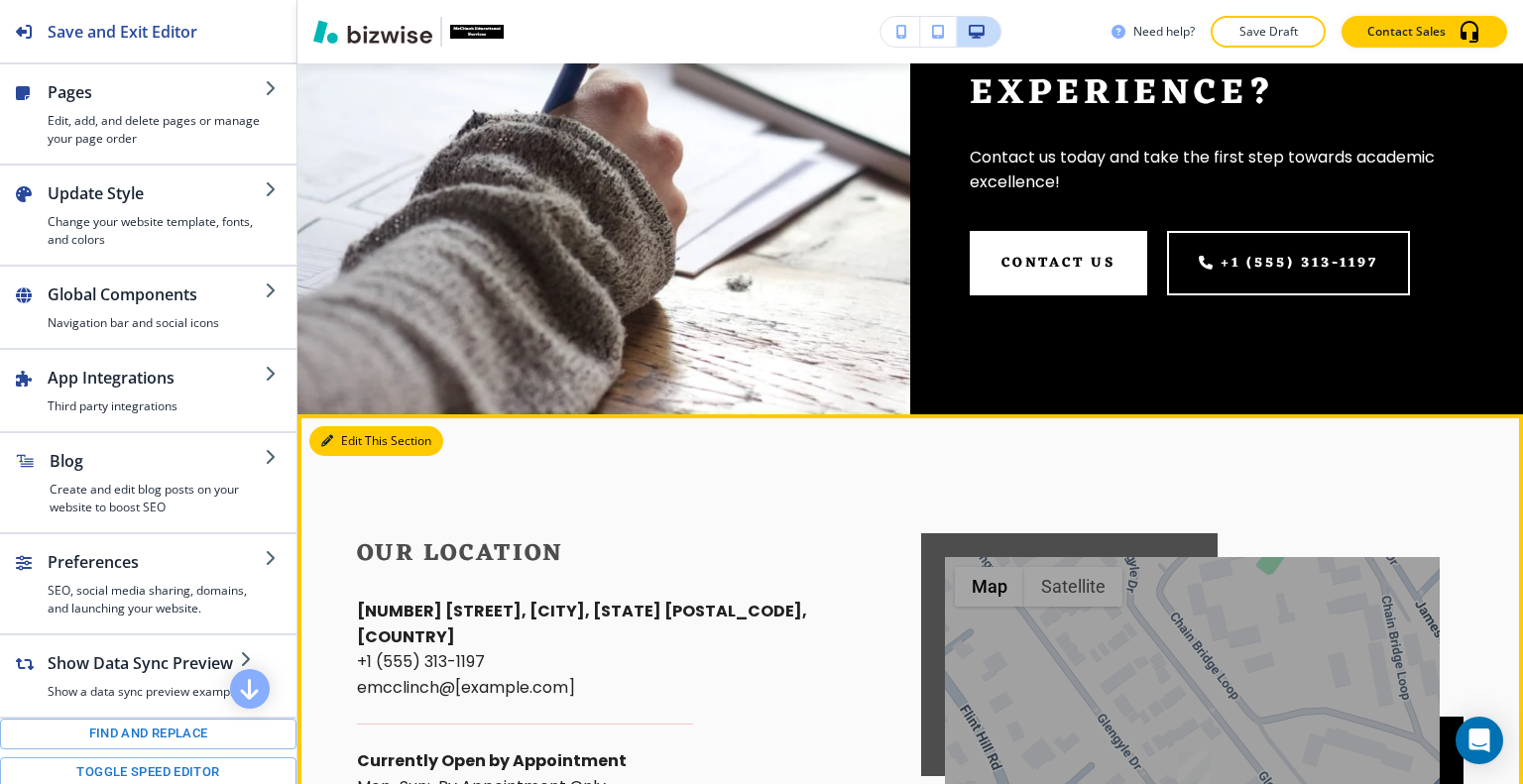 click on "Edit This Section" at bounding box center [376, 441] 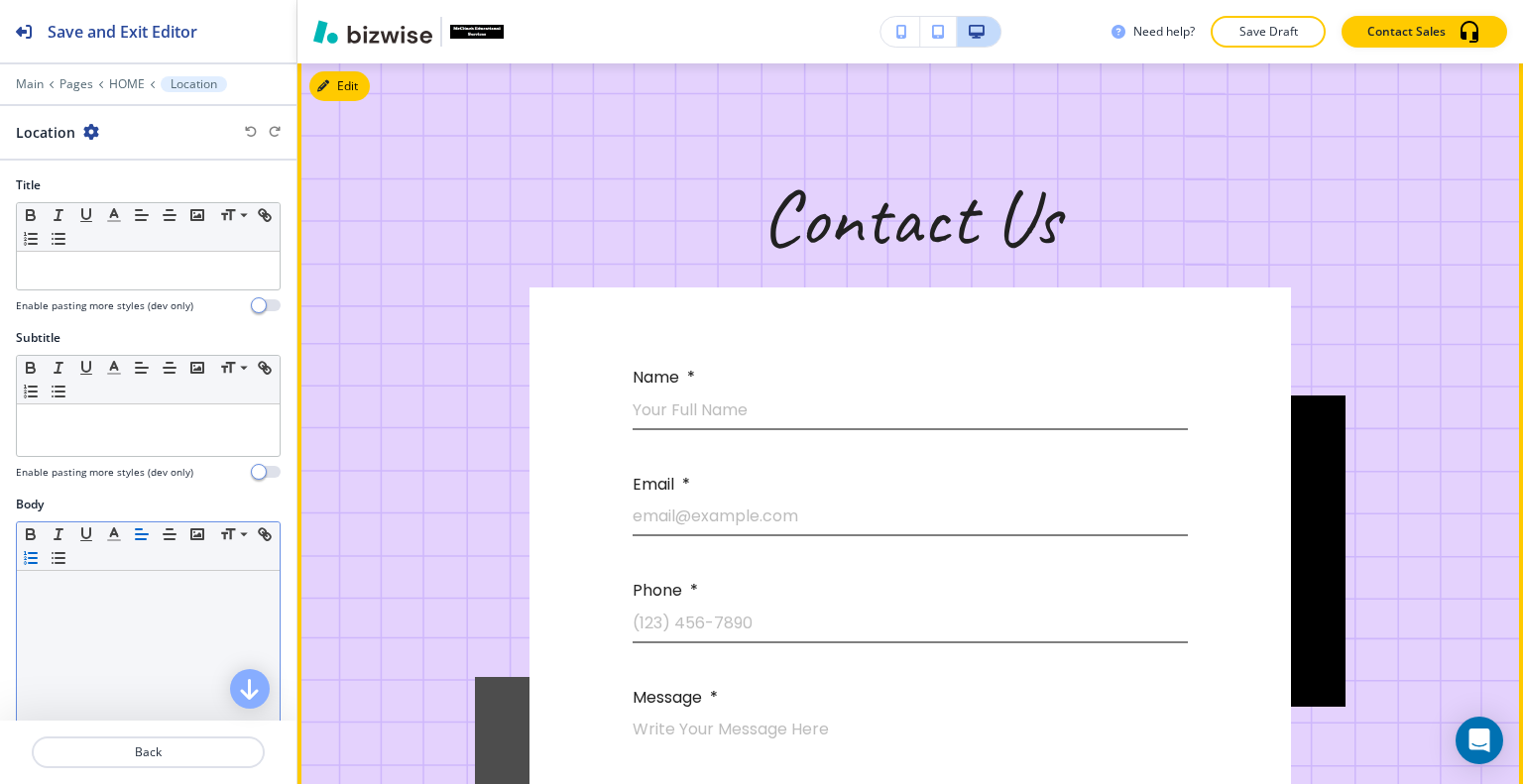 scroll, scrollTop: 5745, scrollLeft: 0, axis: vertical 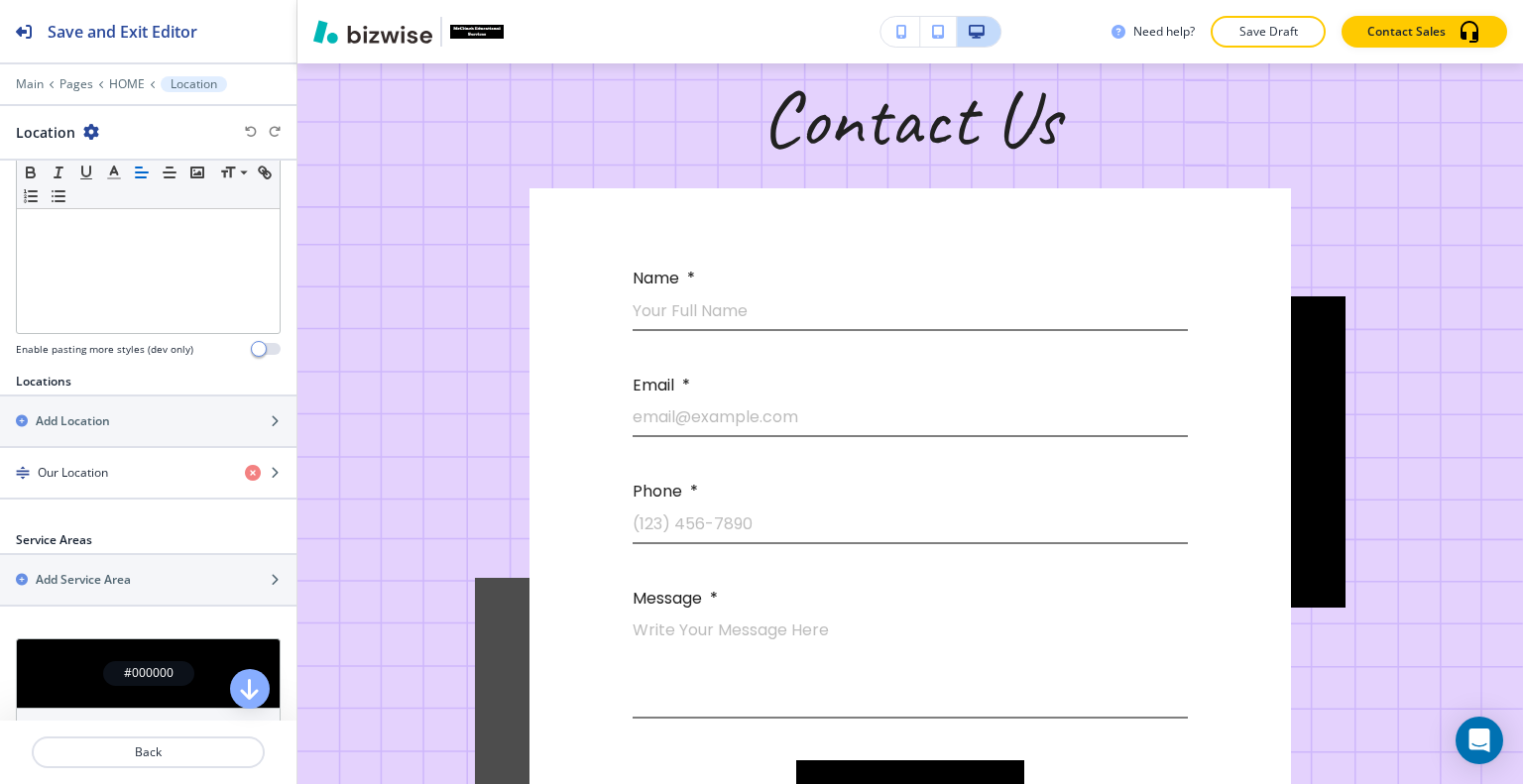 click at bounding box center (148, 728) 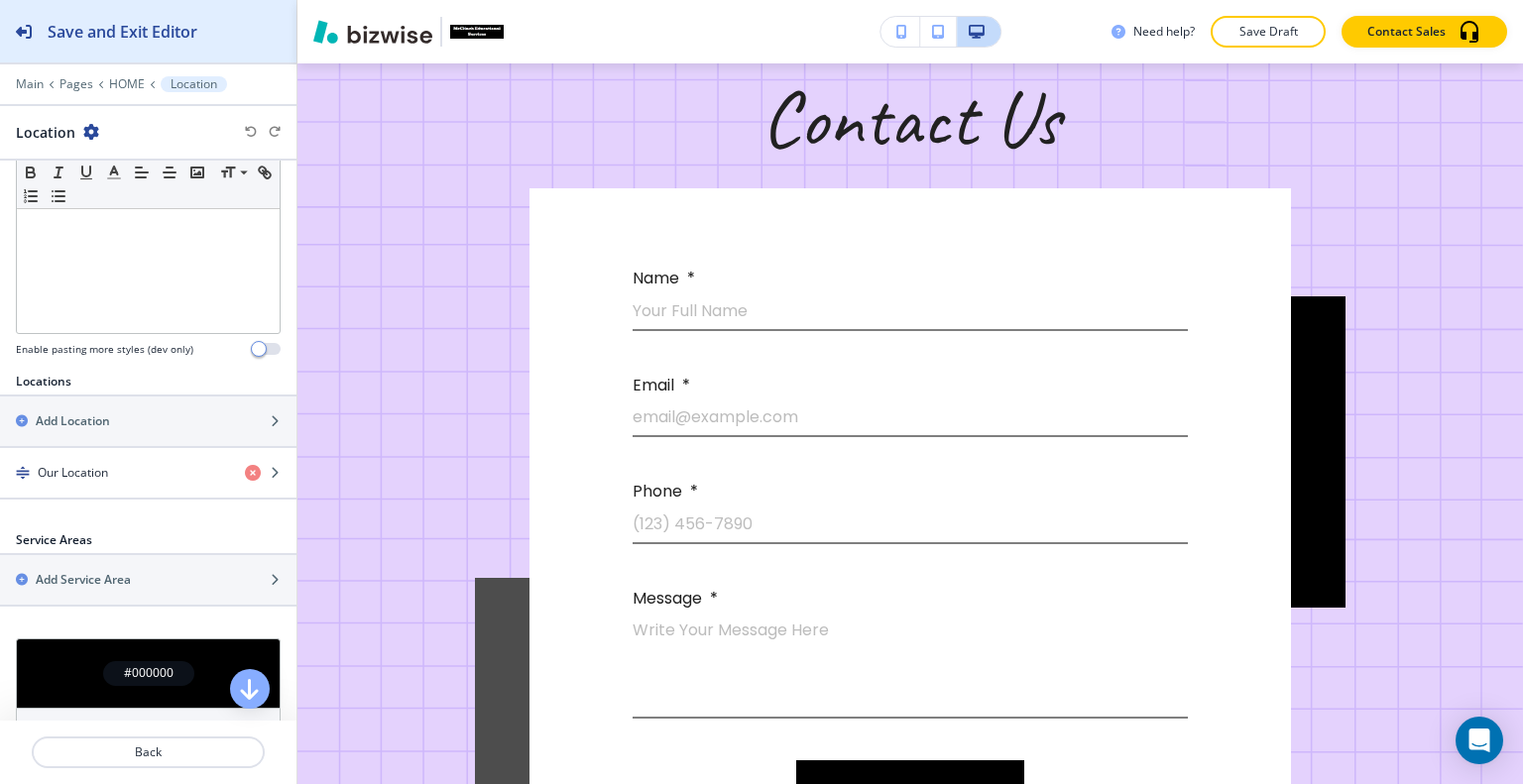 click on "Save and Exit Editor" at bounding box center (122, 32) 